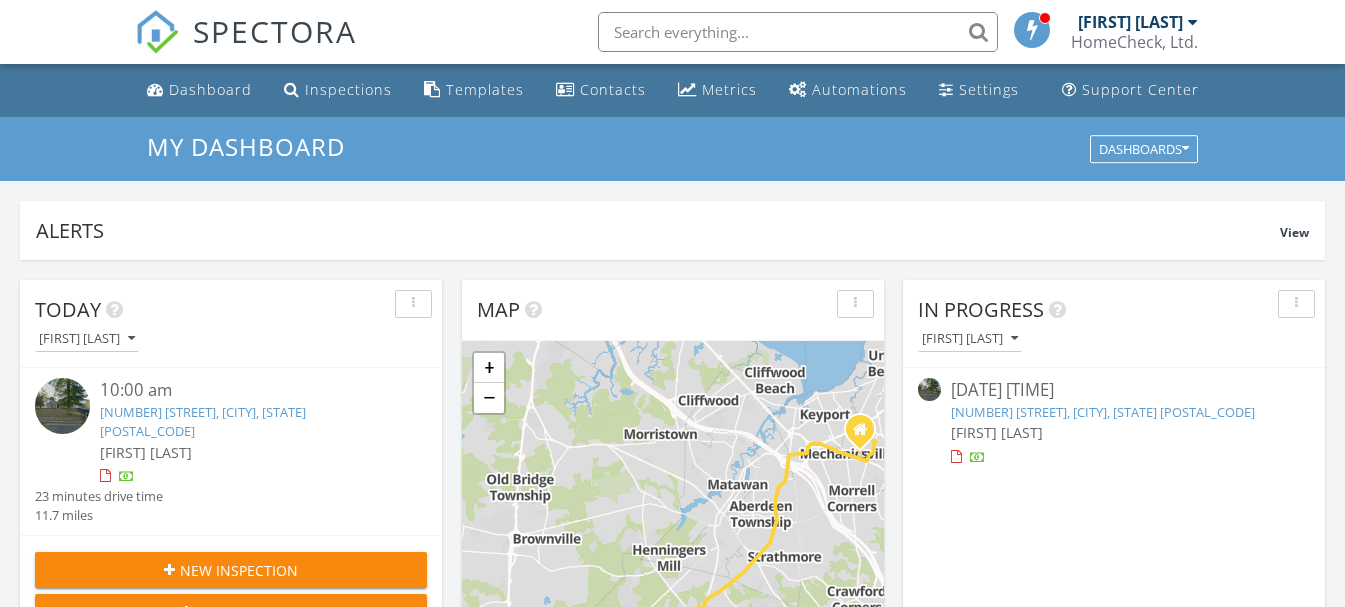 scroll, scrollTop: 0, scrollLeft: 0, axis: both 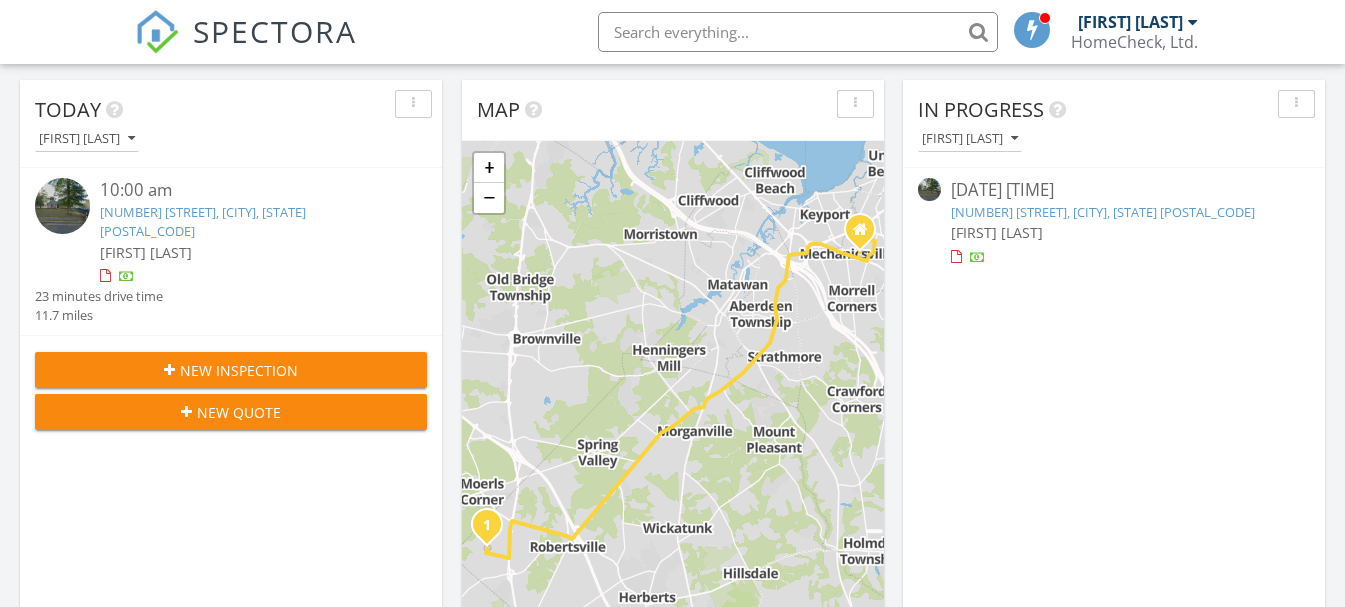 click on "4 Whitman Rd, Marlboro Township, NJ 07751" at bounding box center [1103, 212] 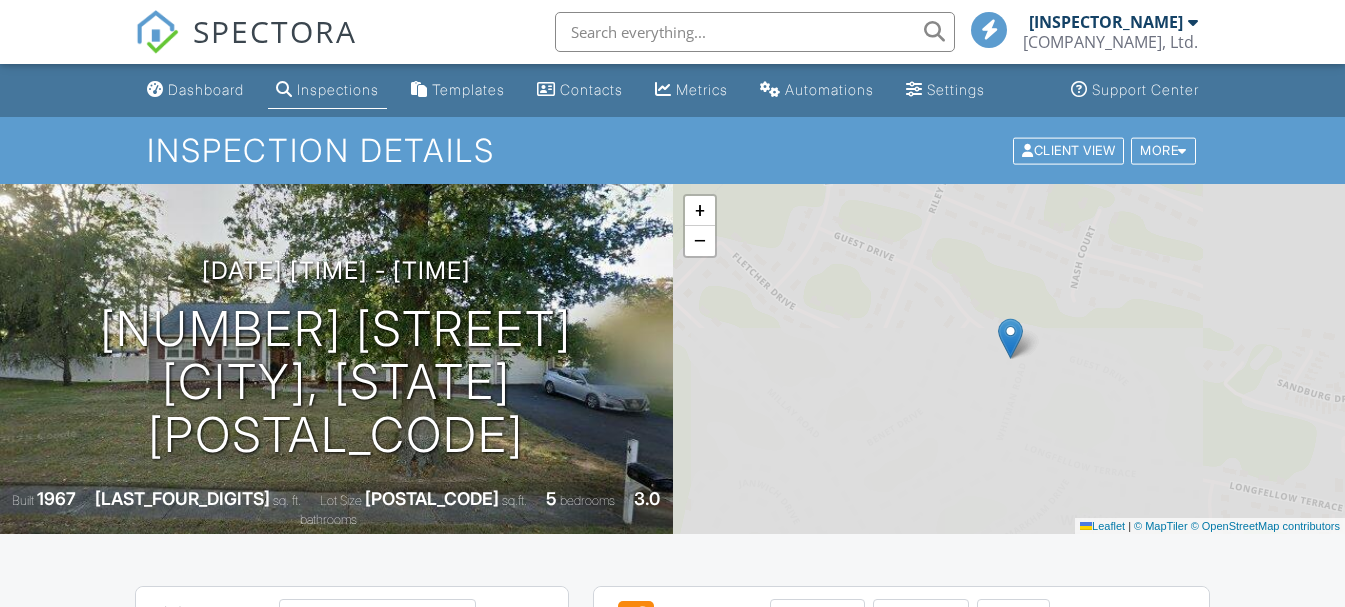 scroll, scrollTop: 0, scrollLeft: 0, axis: both 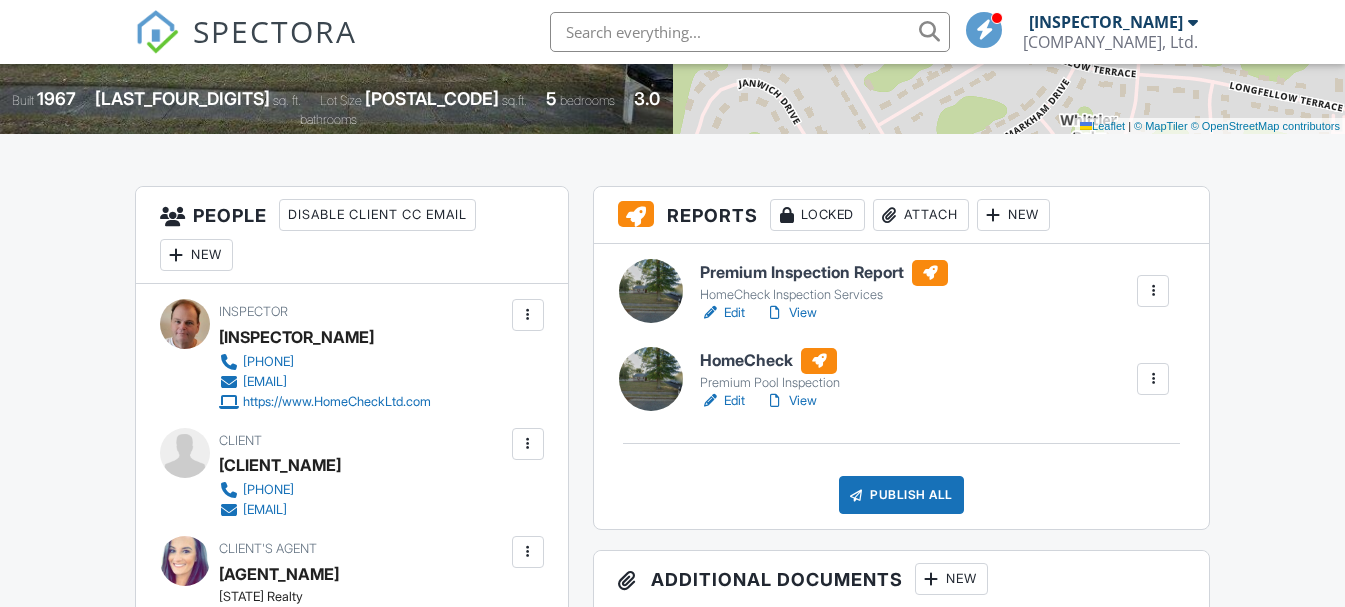 click on "Edit" at bounding box center (722, 313) 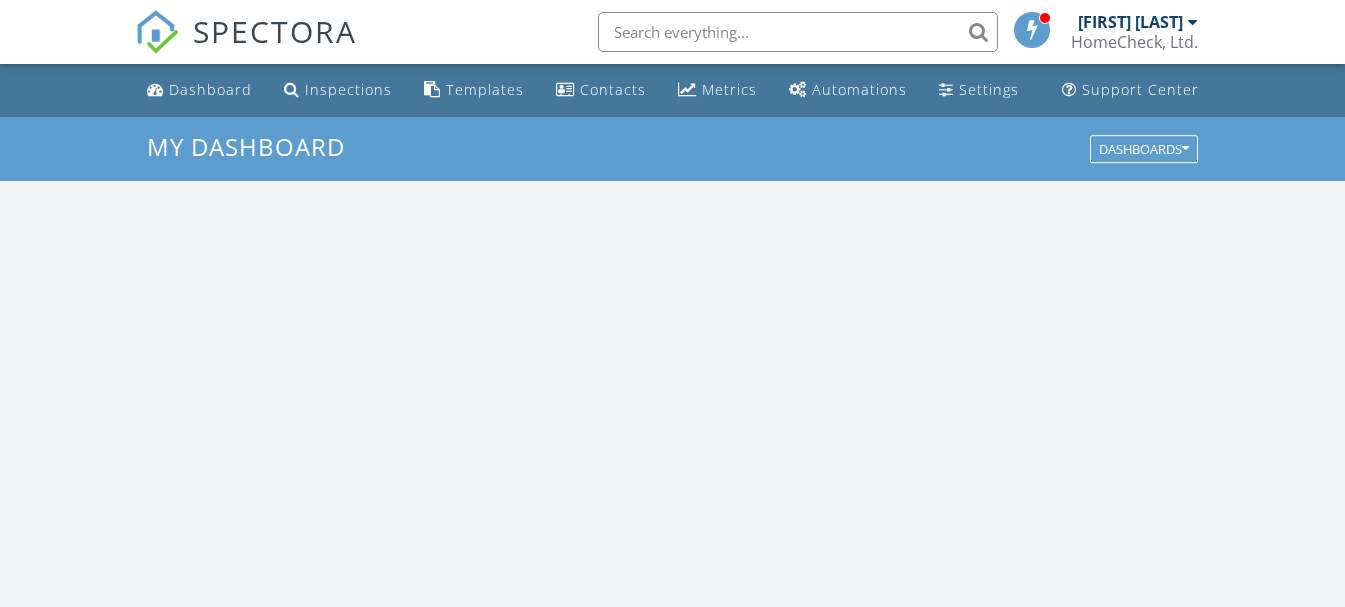scroll, scrollTop: 0, scrollLeft: 0, axis: both 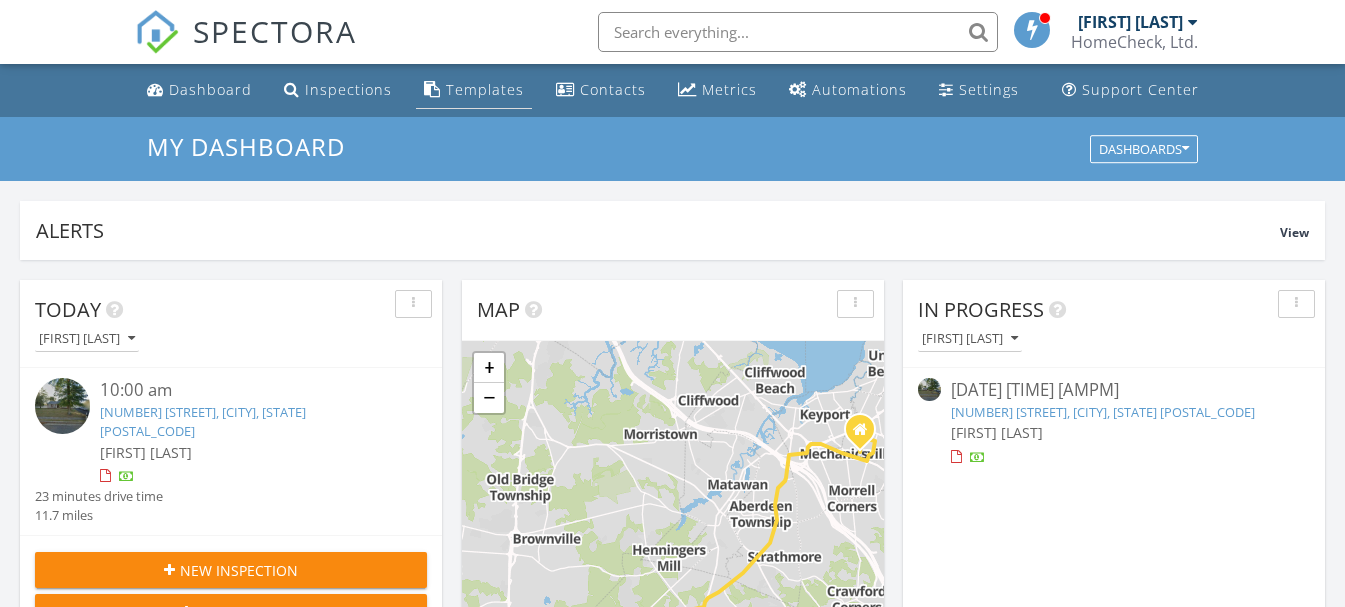 click on "Templates" at bounding box center [485, 89] 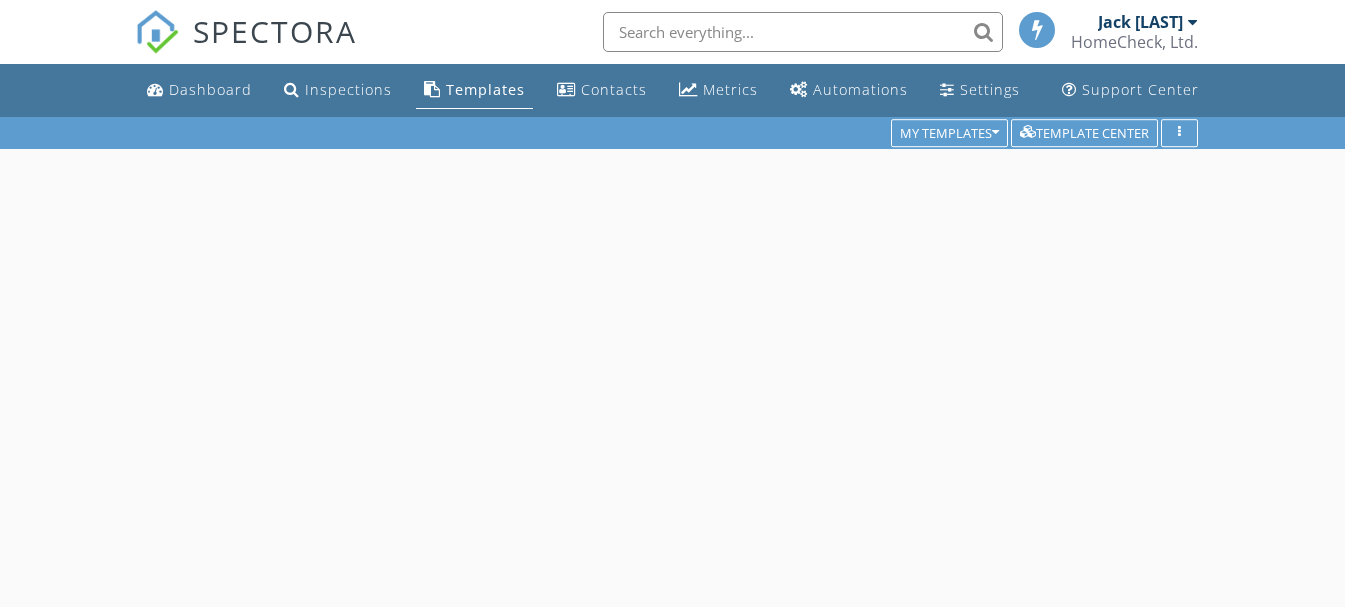 scroll, scrollTop: 0, scrollLeft: 0, axis: both 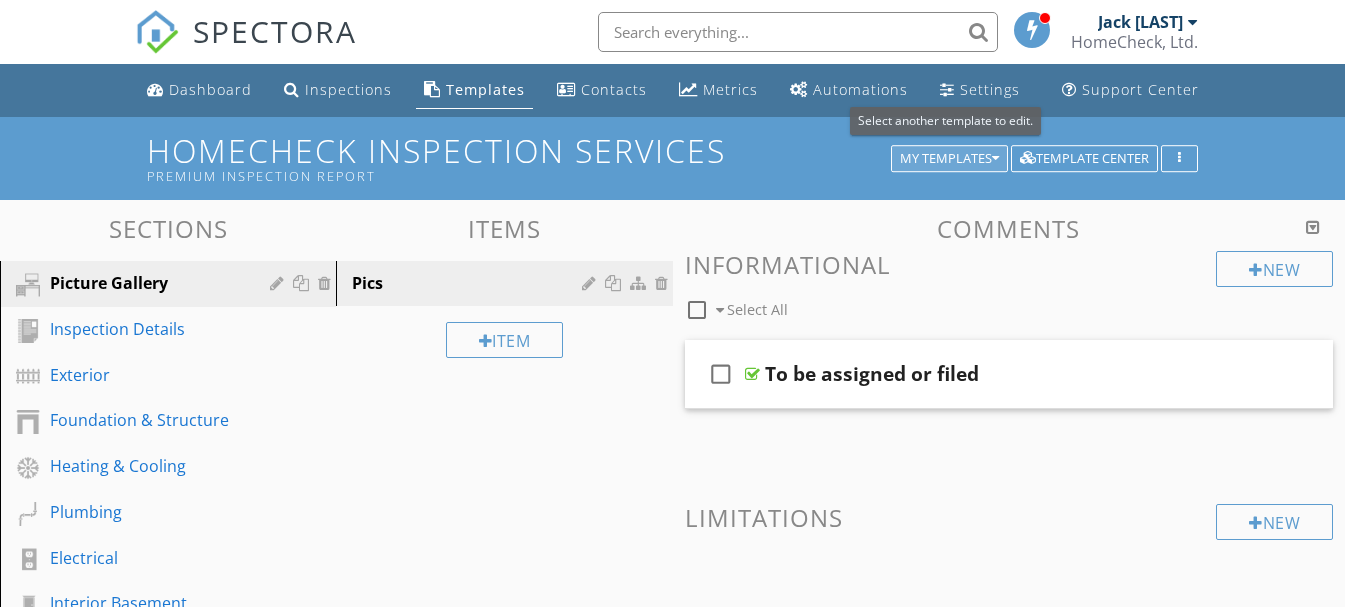 click at bounding box center [995, 159] 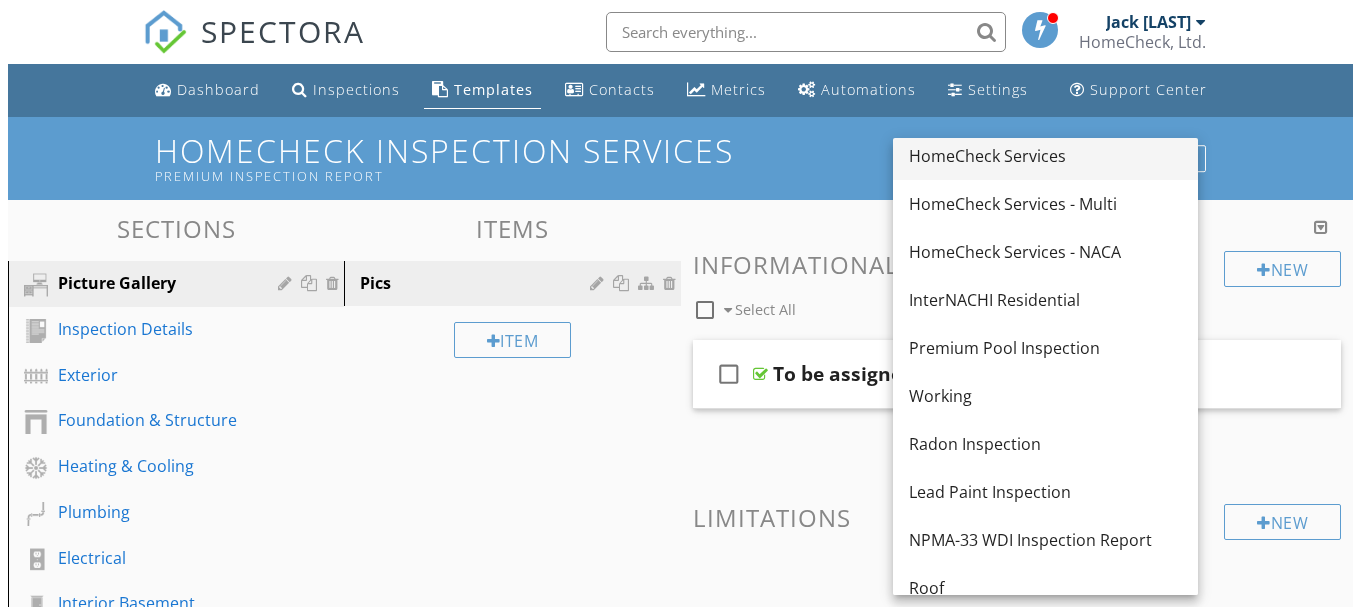 scroll, scrollTop: 200, scrollLeft: 0, axis: vertical 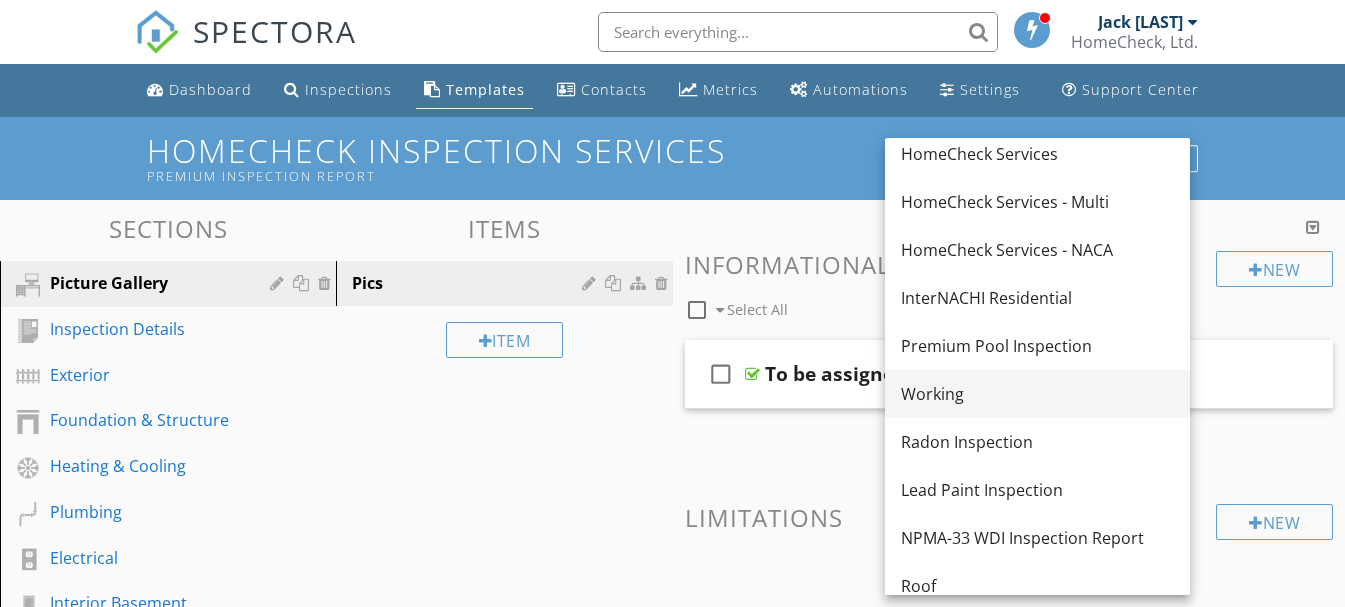 click on "Working" at bounding box center (1037, 394) 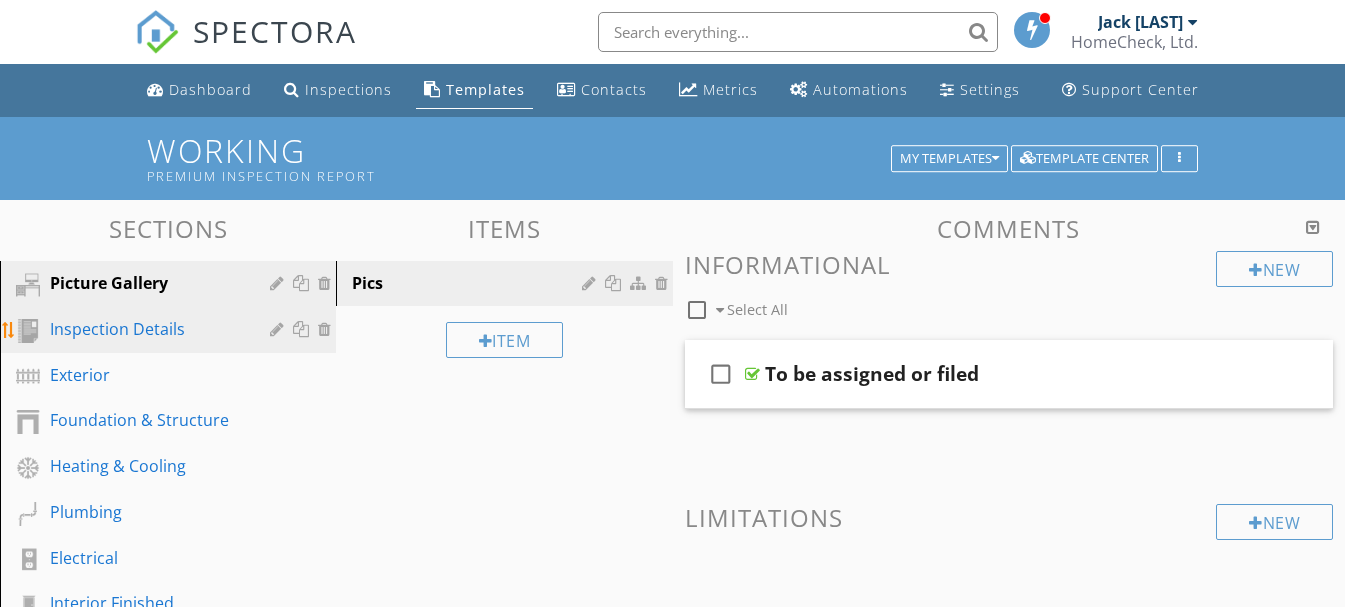 click on "Inspection Details" at bounding box center (145, 329) 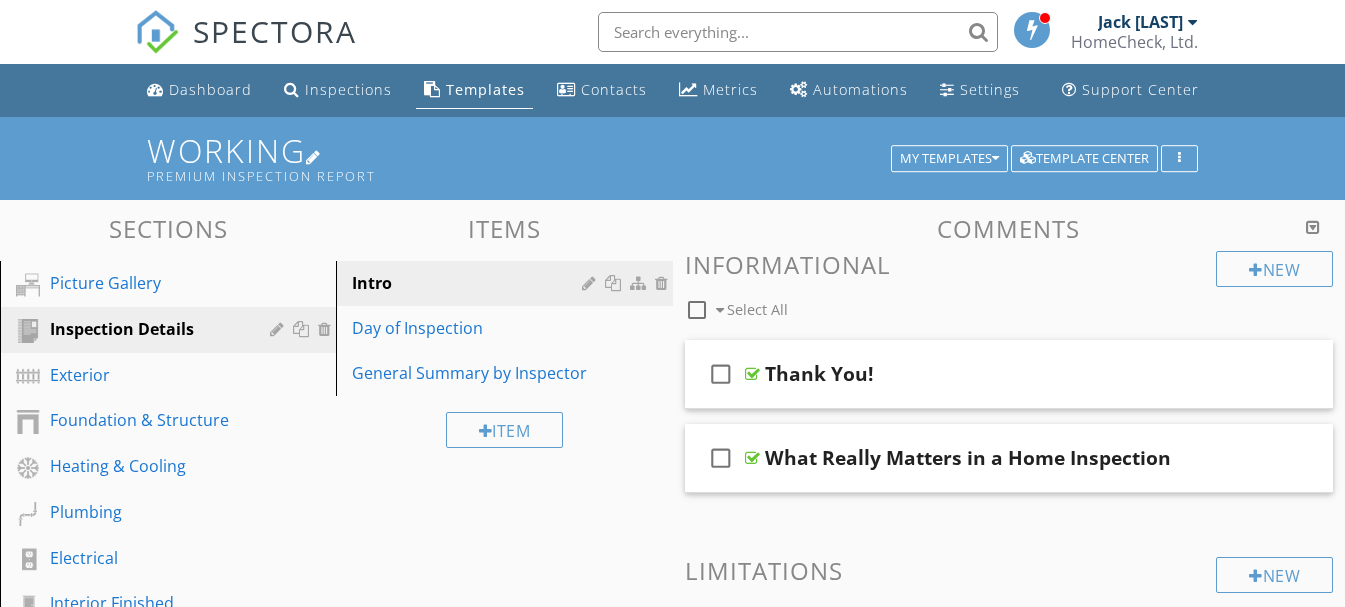 click on "Working
Premium Inspection Report" at bounding box center [672, 158] 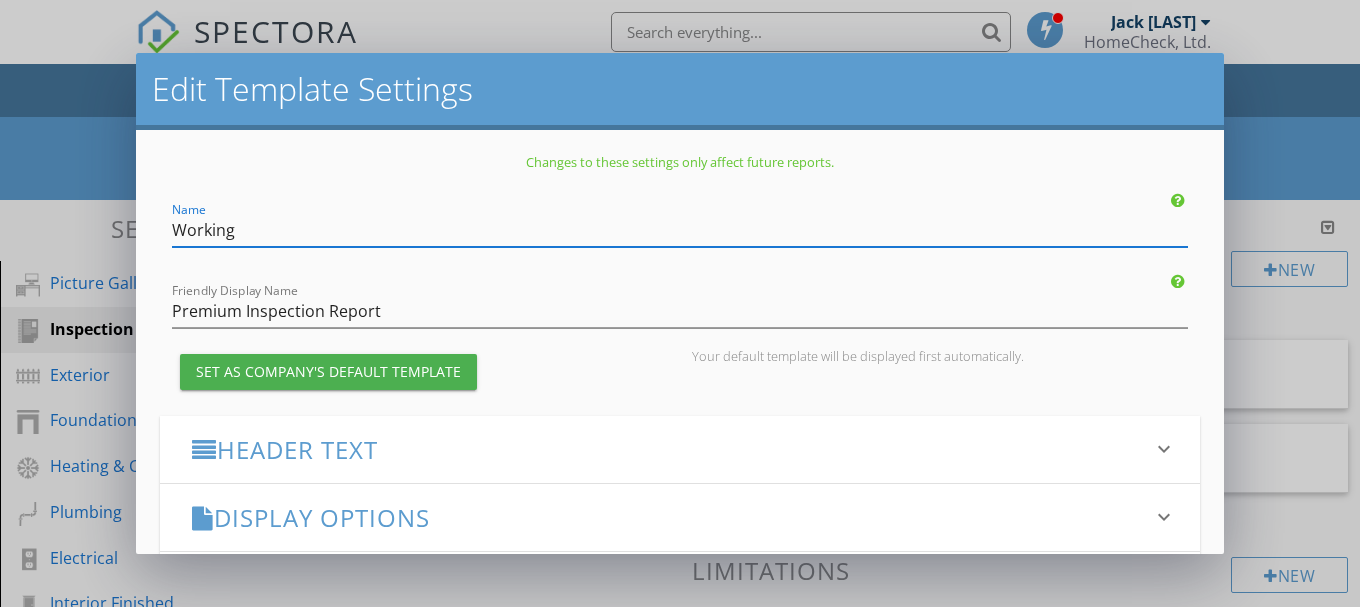 click on "Header Text
keyboard_arrow_down" at bounding box center (680, 449) 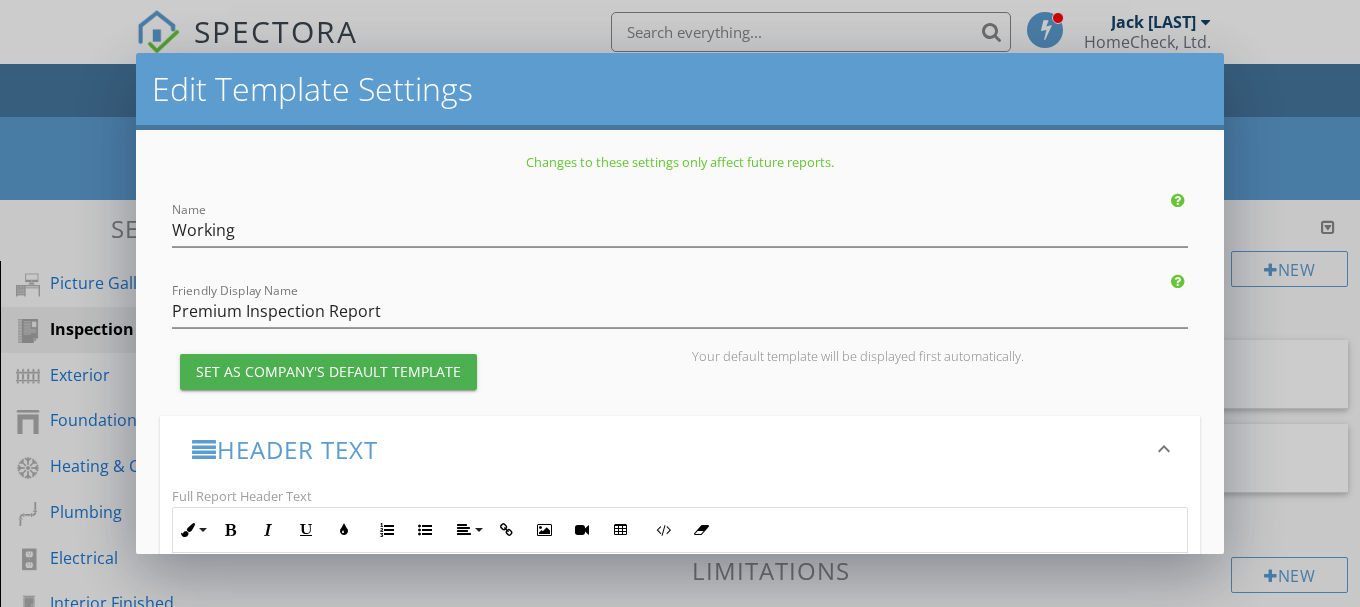click on "Header Text
keyboard_arrow_down" at bounding box center (680, 449) 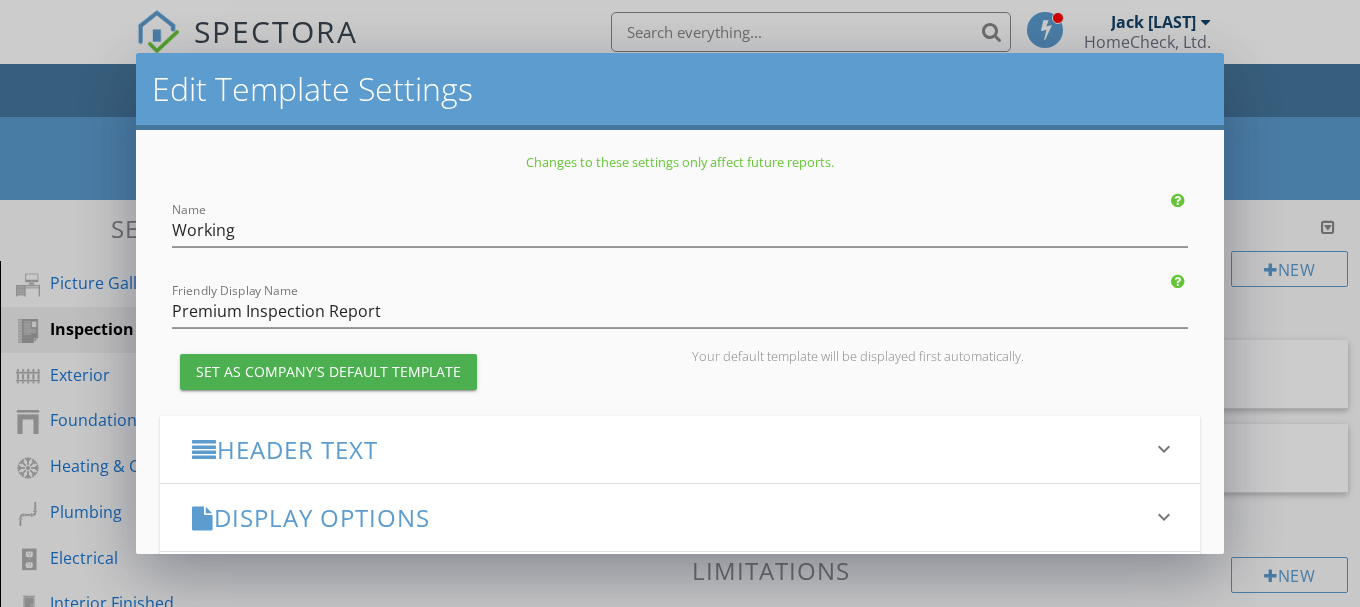 click on "Header Text
keyboard_arrow_down" at bounding box center [680, 449] 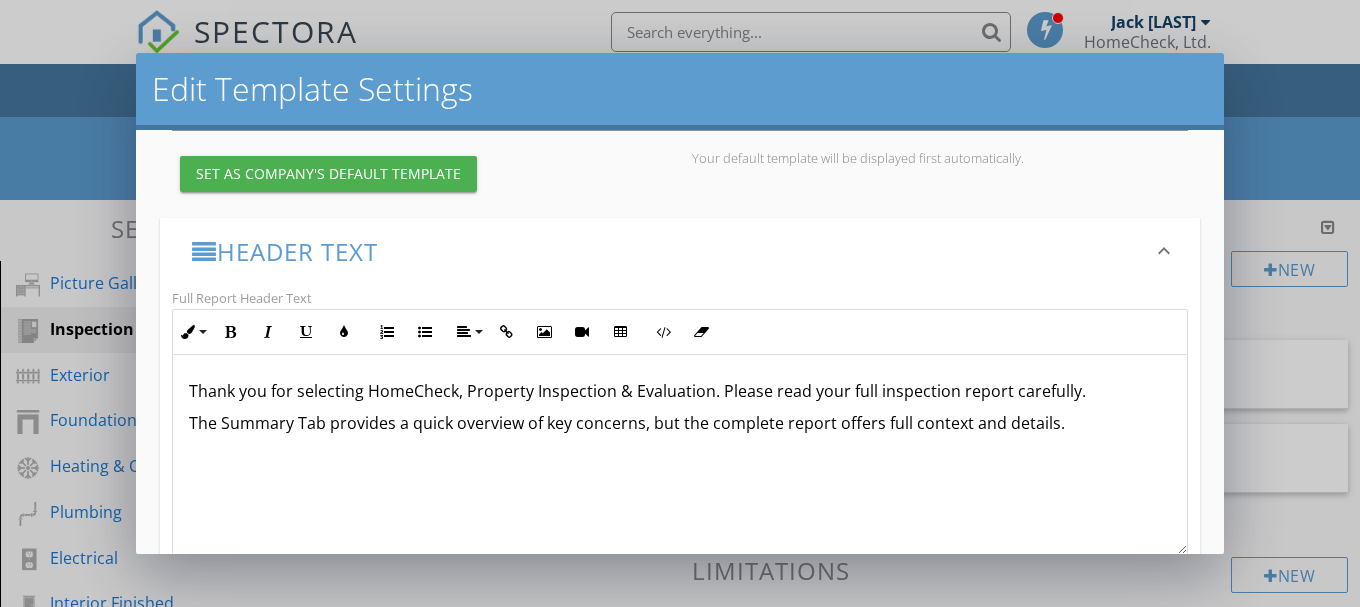 scroll, scrollTop: 200, scrollLeft: 0, axis: vertical 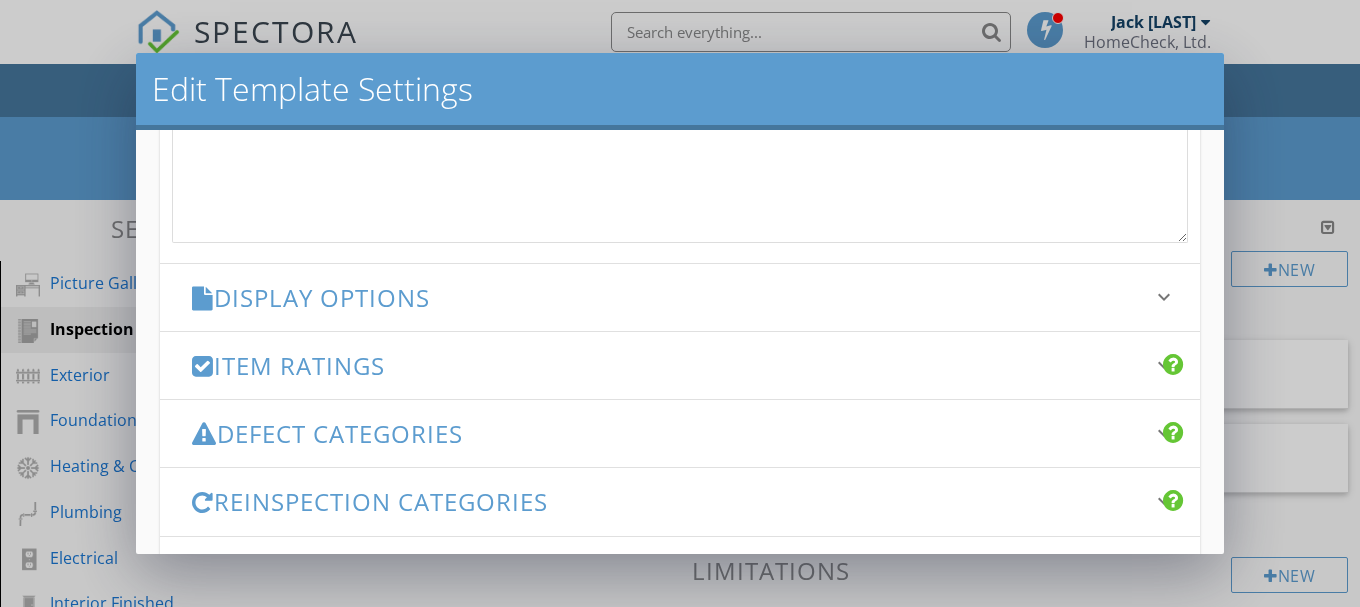 click on "Display Options
keyboard_arrow_down" at bounding box center [680, 297] 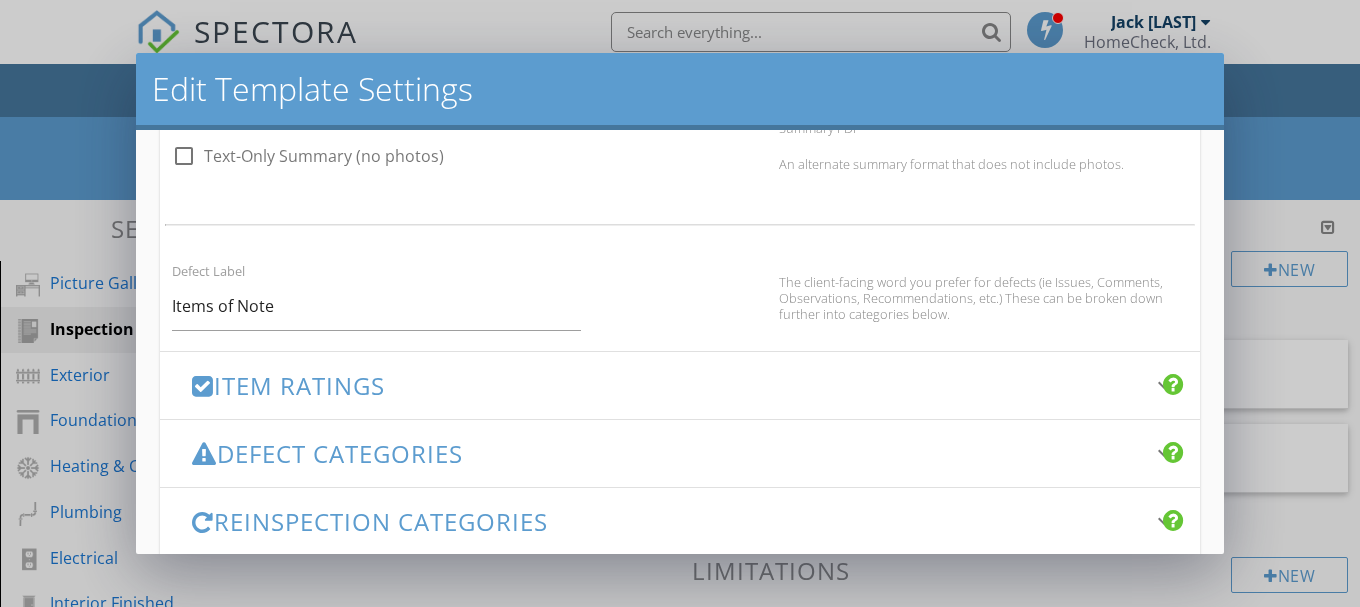 scroll, scrollTop: 1400, scrollLeft: 0, axis: vertical 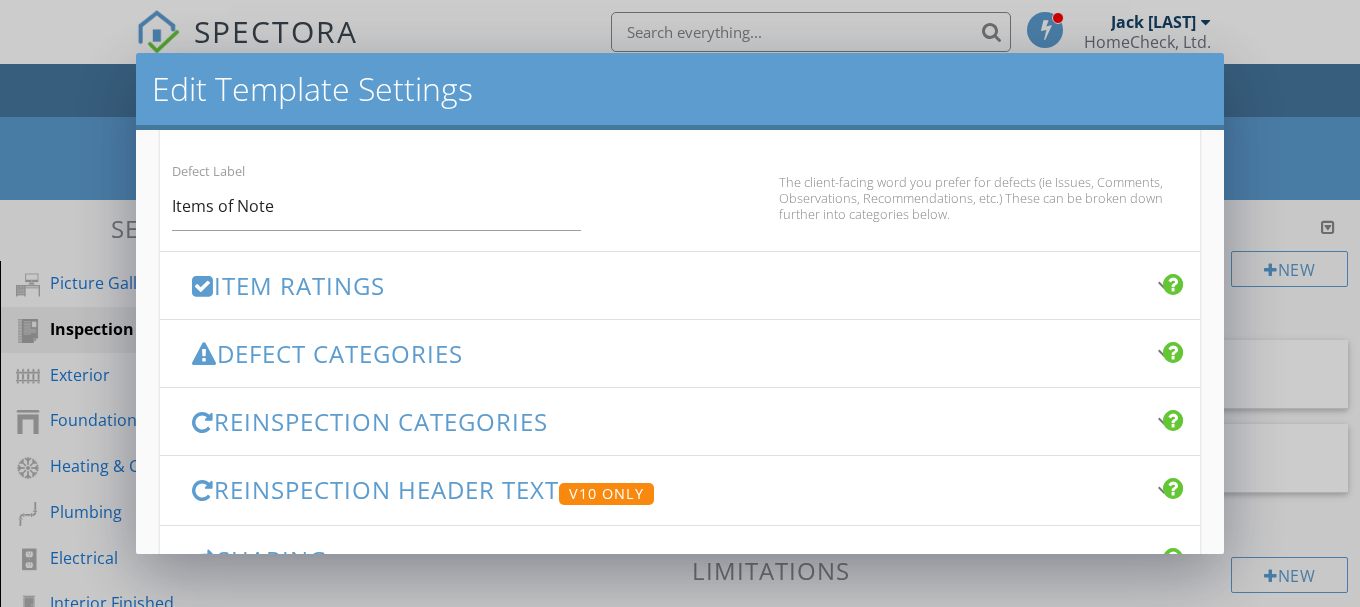 click on "Item Ratings" at bounding box center (668, 285) 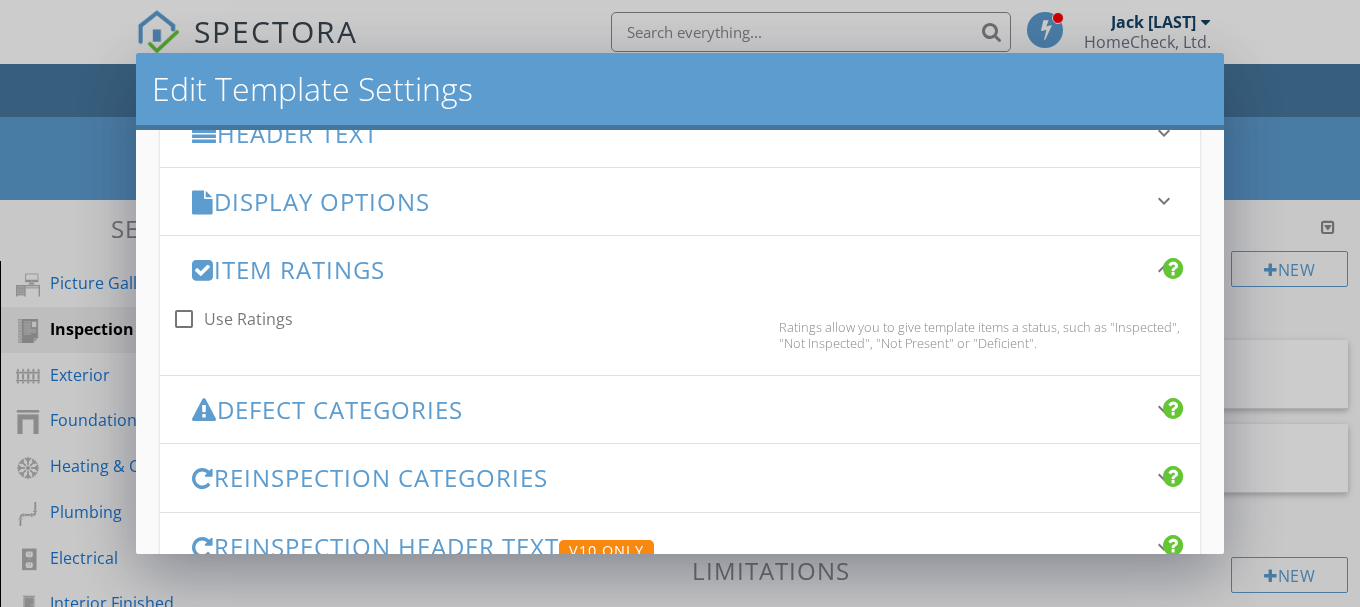 scroll, scrollTop: 351, scrollLeft: 0, axis: vertical 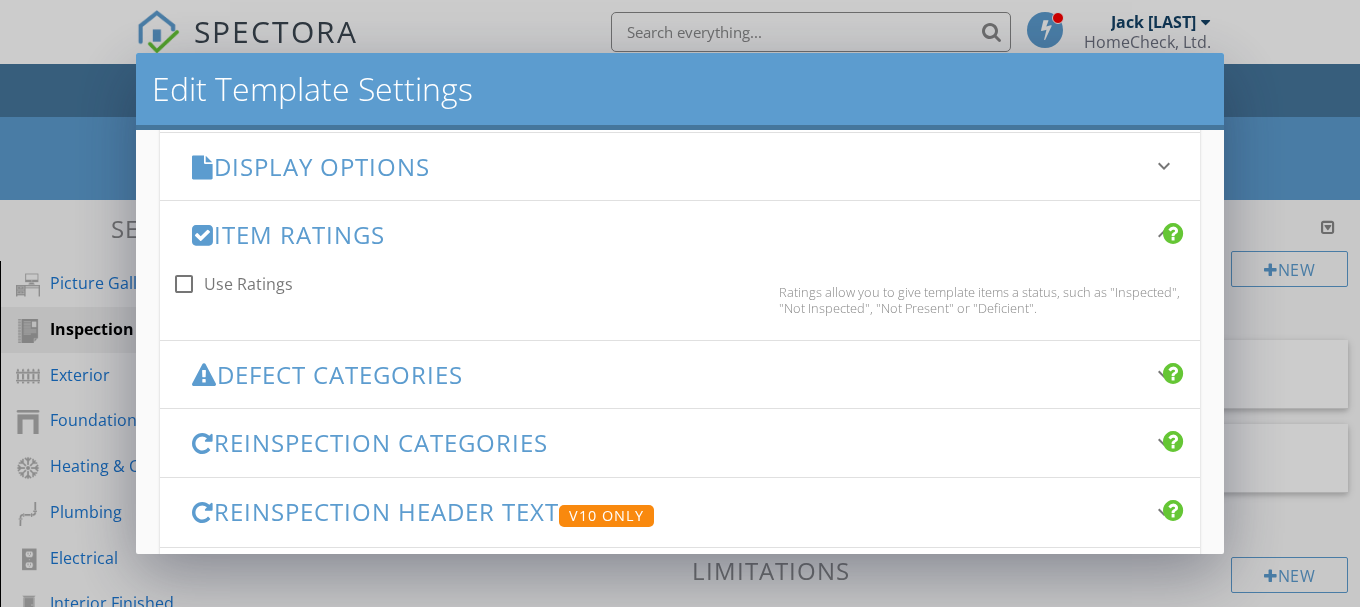 click on "Defect Categories" at bounding box center (668, 374) 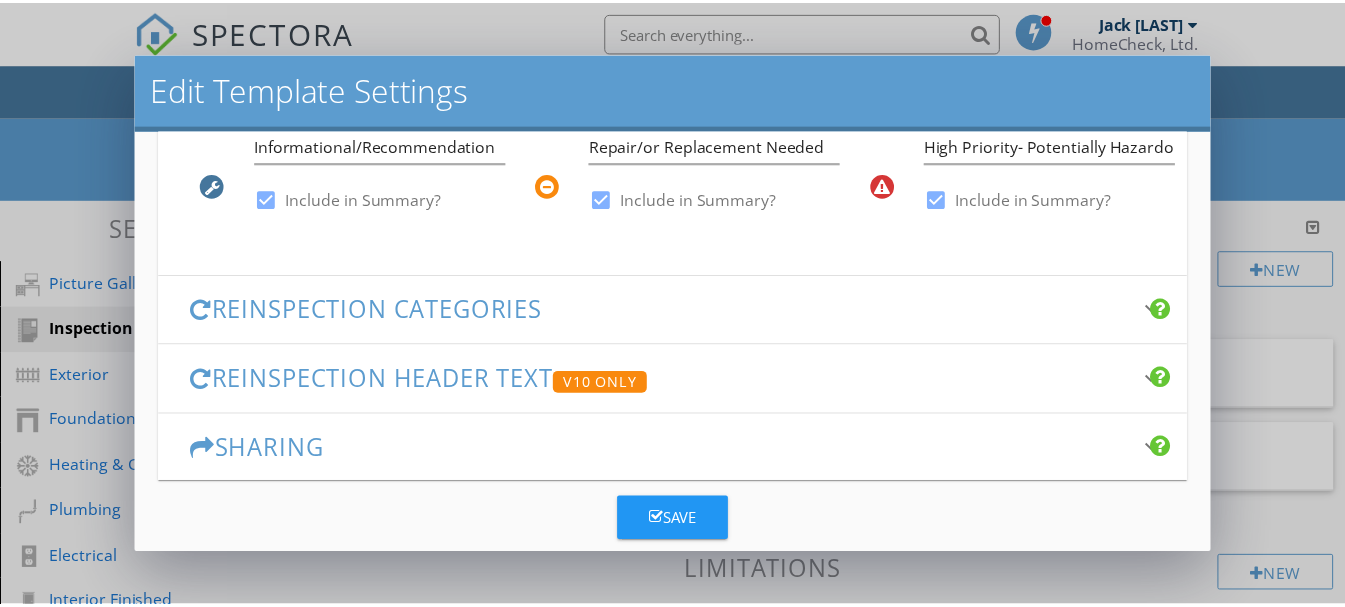 scroll, scrollTop: 741, scrollLeft: 0, axis: vertical 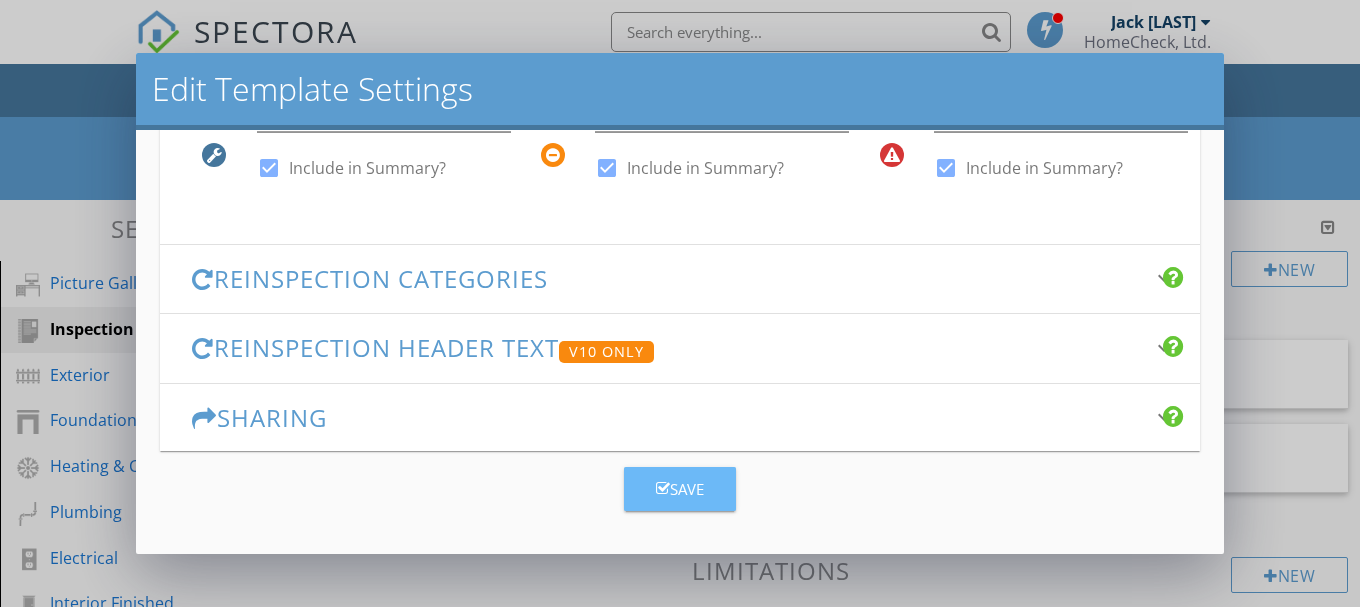 click on "Save" at bounding box center [680, 489] 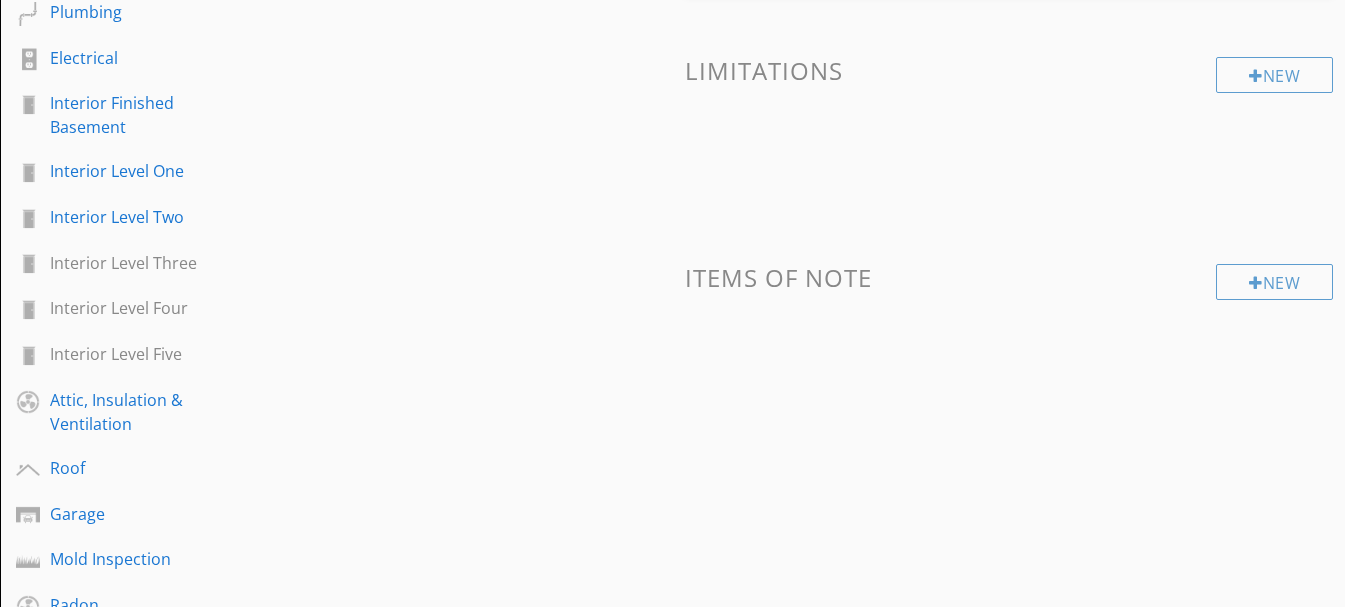 scroll, scrollTop: 400, scrollLeft: 0, axis: vertical 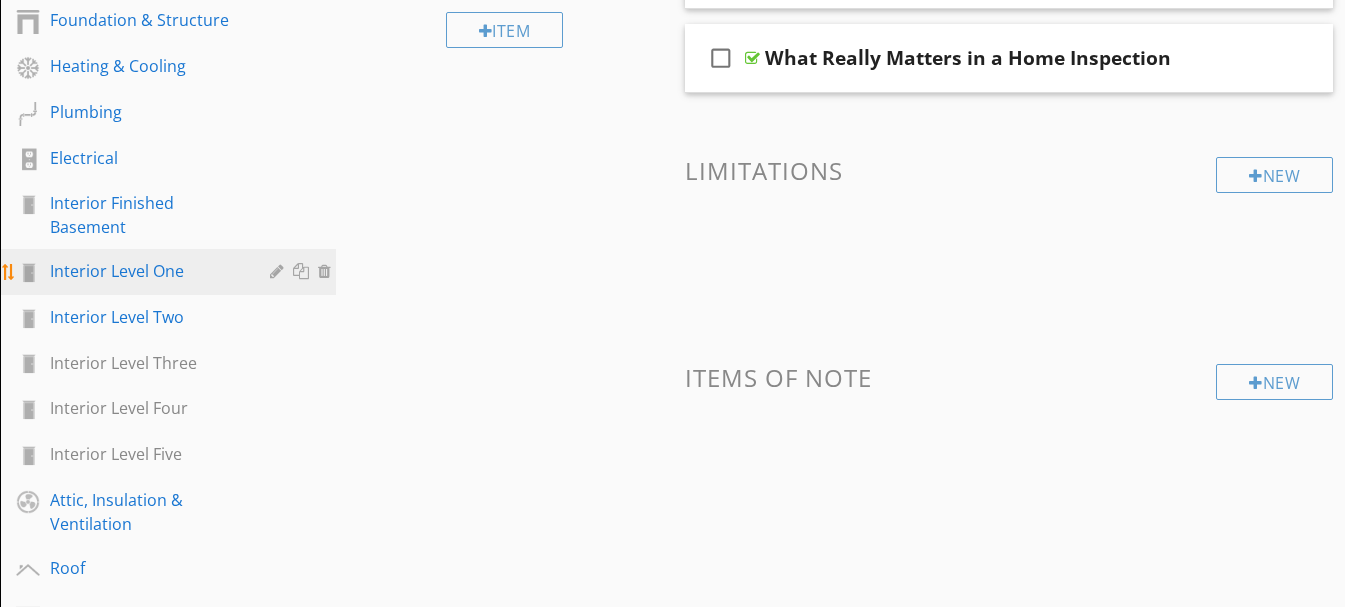click on "Interior  Level One" at bounding box center (145, 271) 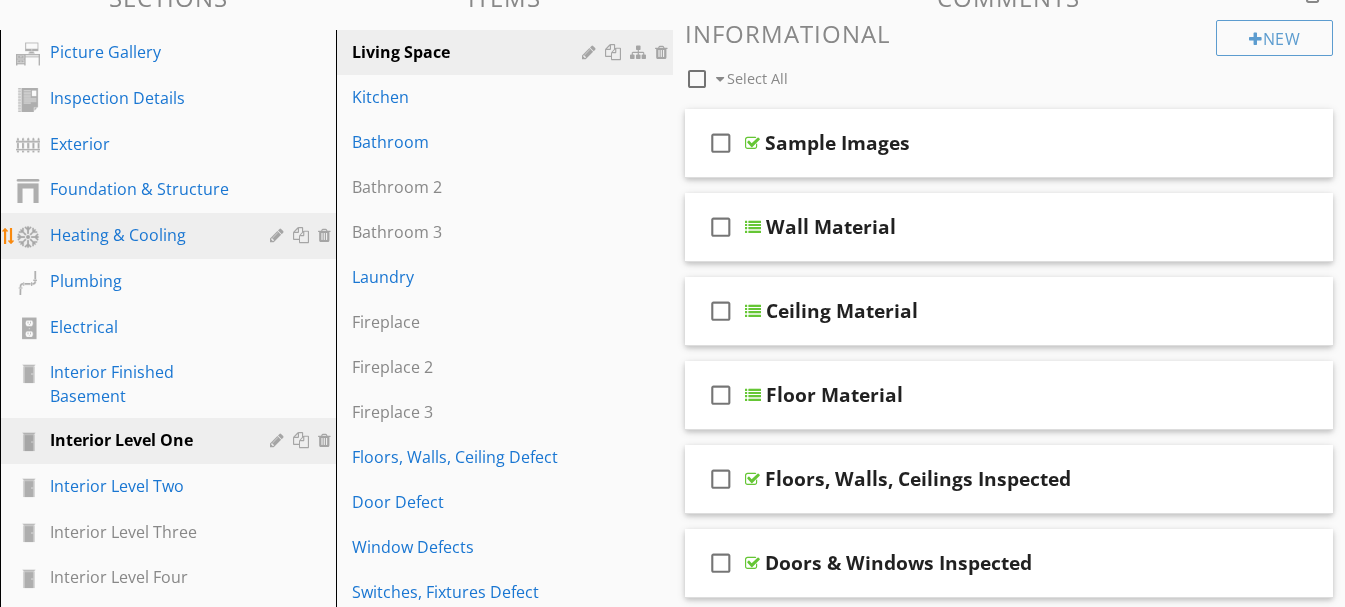 scroll, scrollTop: 300, scrollLeft: 0, axis: vertical 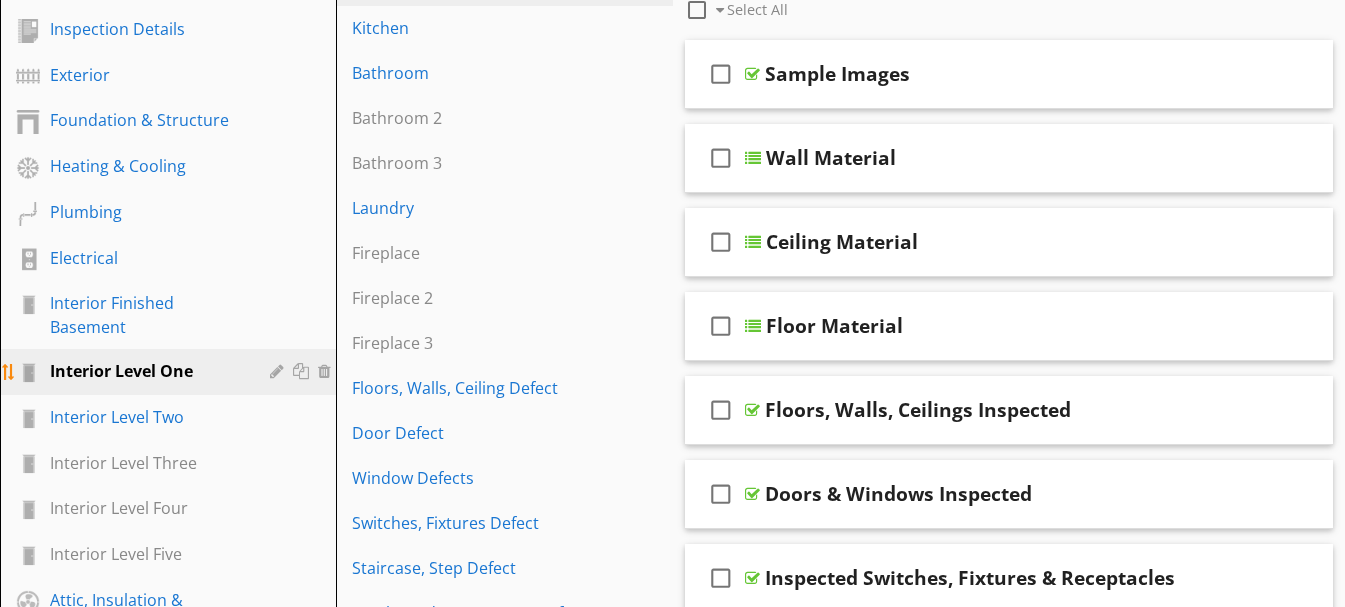 click on "Interior  Level One" at bounding box center (183, 372) 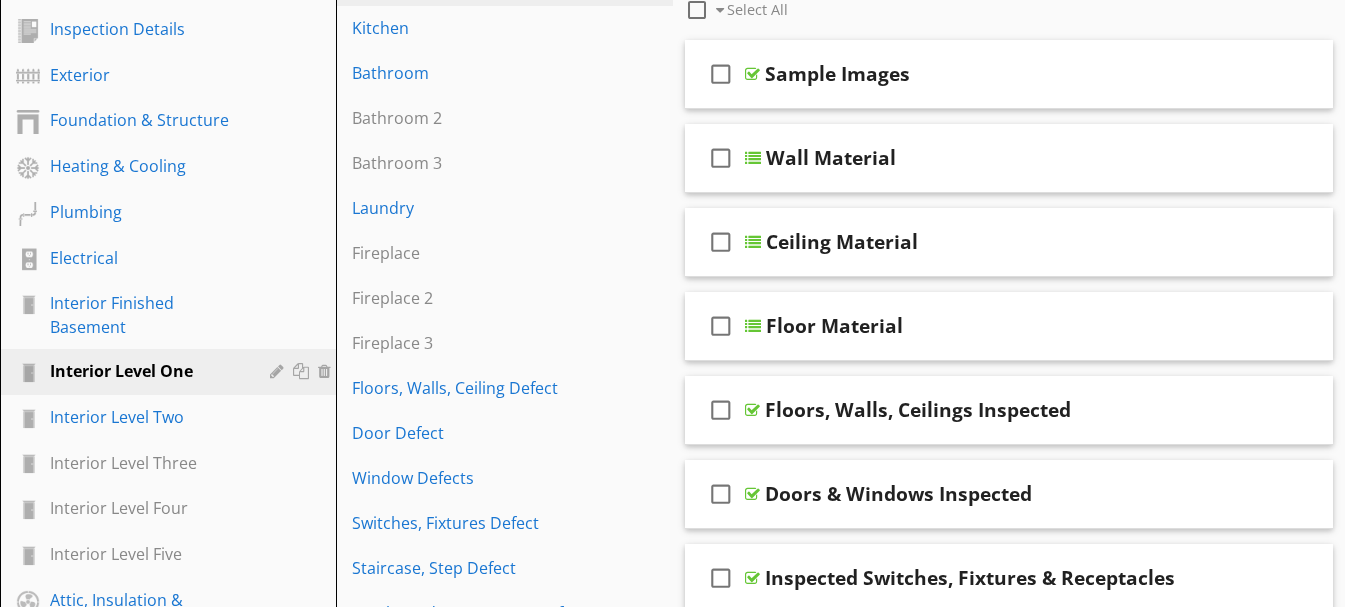 click on "Comments
New
Informational   check_box_outline_blank     Select All       check_box_outline_blank
Sample Images
check_box_outline_blank
Wall Material
check_box_outline_blank
Ceiling Material
check_box_outline_blank
Floor Material
check_box_outline_blank
Floors, Walls, Ceilings Inspected
check_box_outline_blank
Doors & Windows Inspected
check_box_outline_blank
Inspected Switches, Fixtures & Receptacles
check_box_outline_blank
Stairs, Steps, Stoops, Stairways & Ramps Were Inspected
check_box_outline_blank
Bathroom
New
Limitations   check_box_outline_blank     Select All" at bounding box center (1009, 1248) 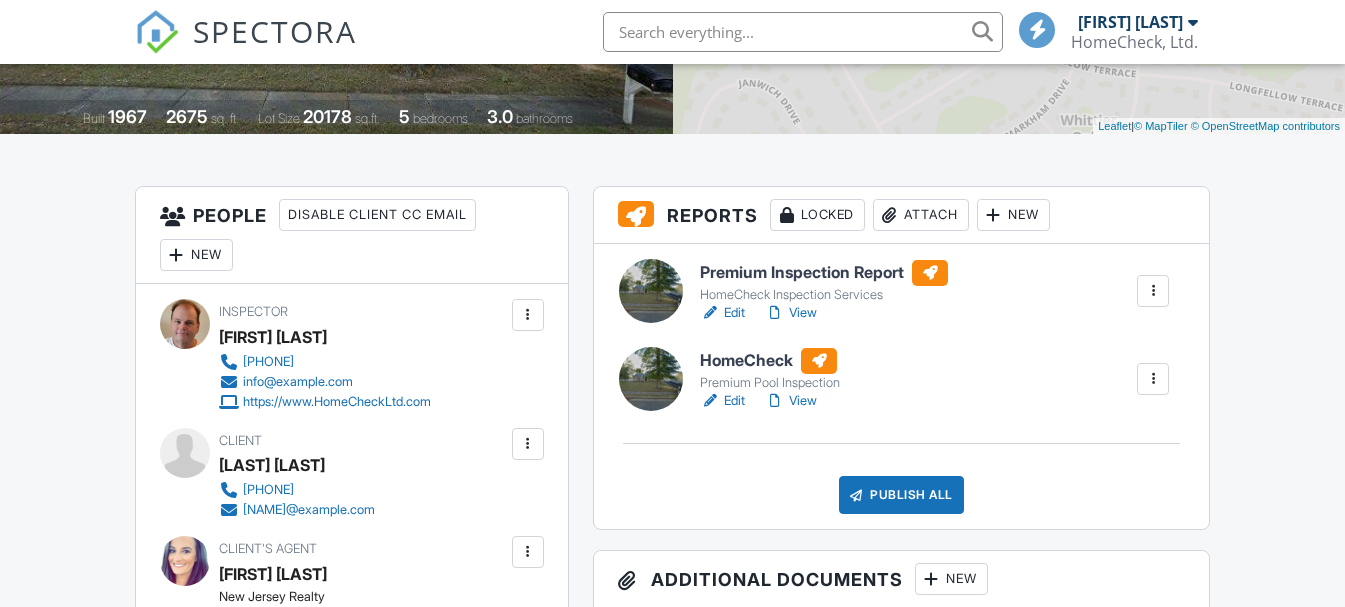 scroll, scrollTop: 0, scrollLeft: 0, axis: both 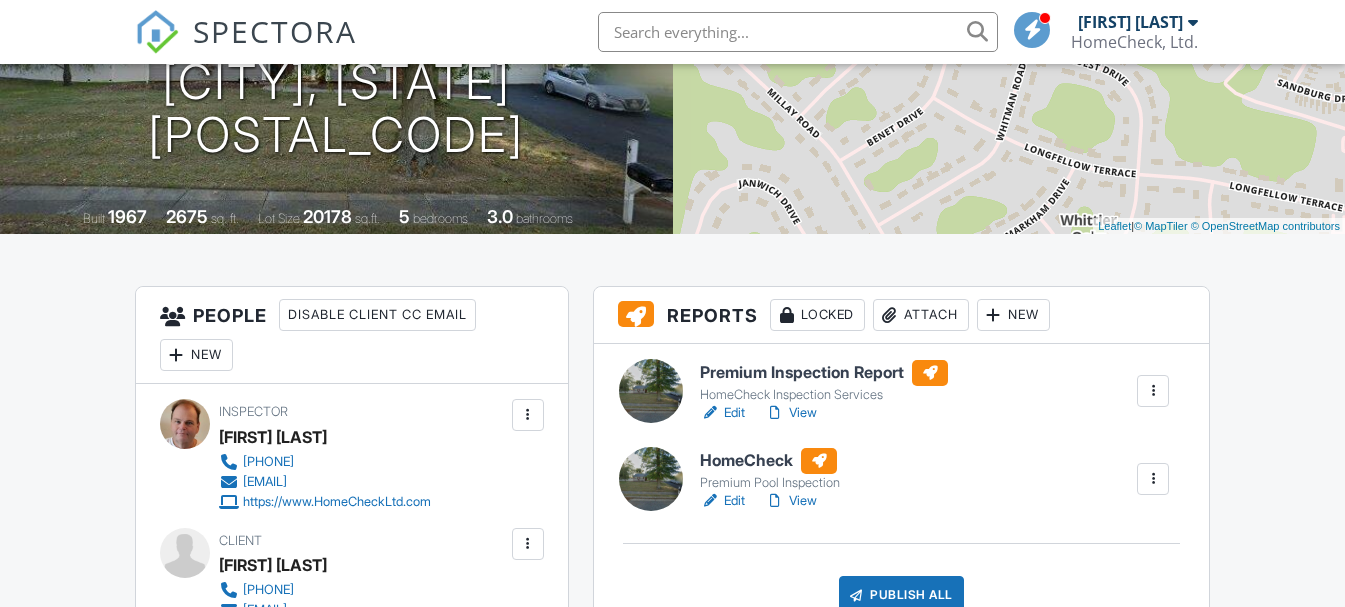 click on "View" at bounding box center [791, 501] 